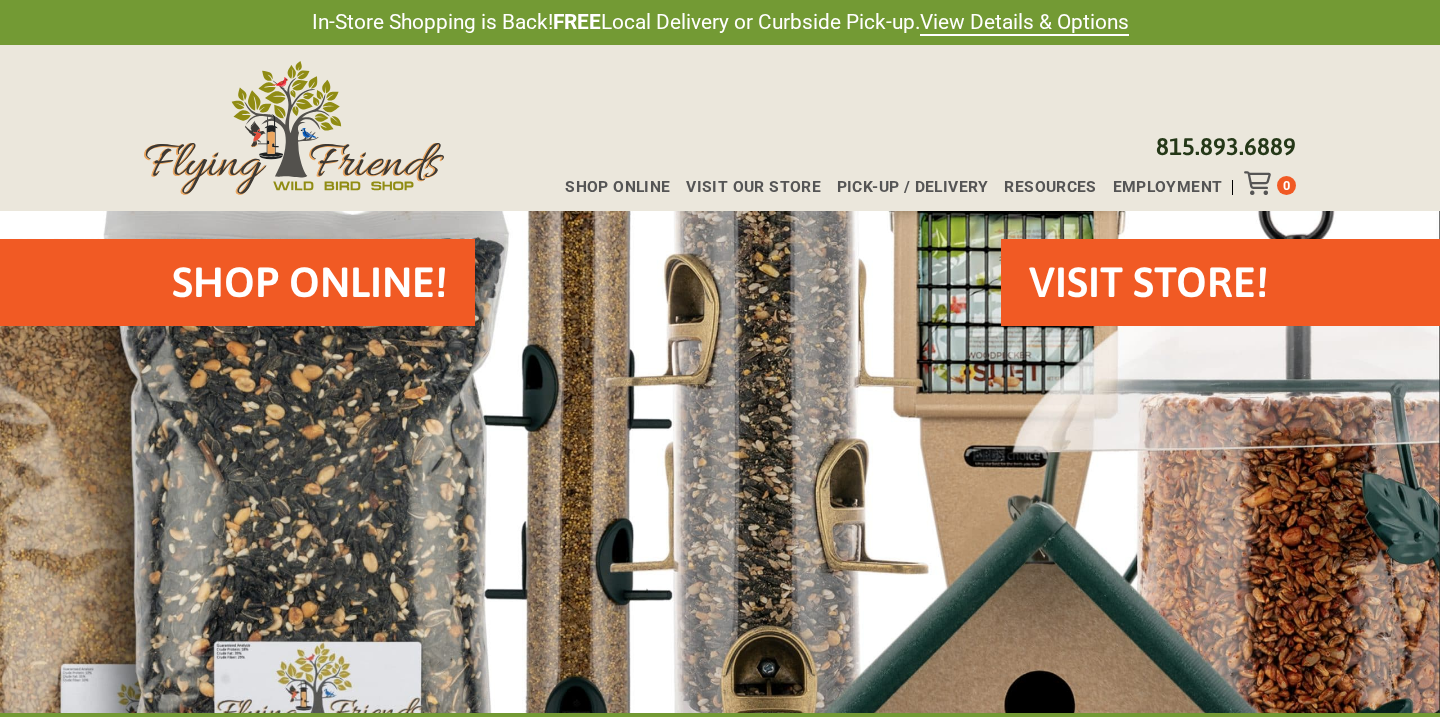 scroll, scrollTop: 0, scrollLeft: 0, axis: both 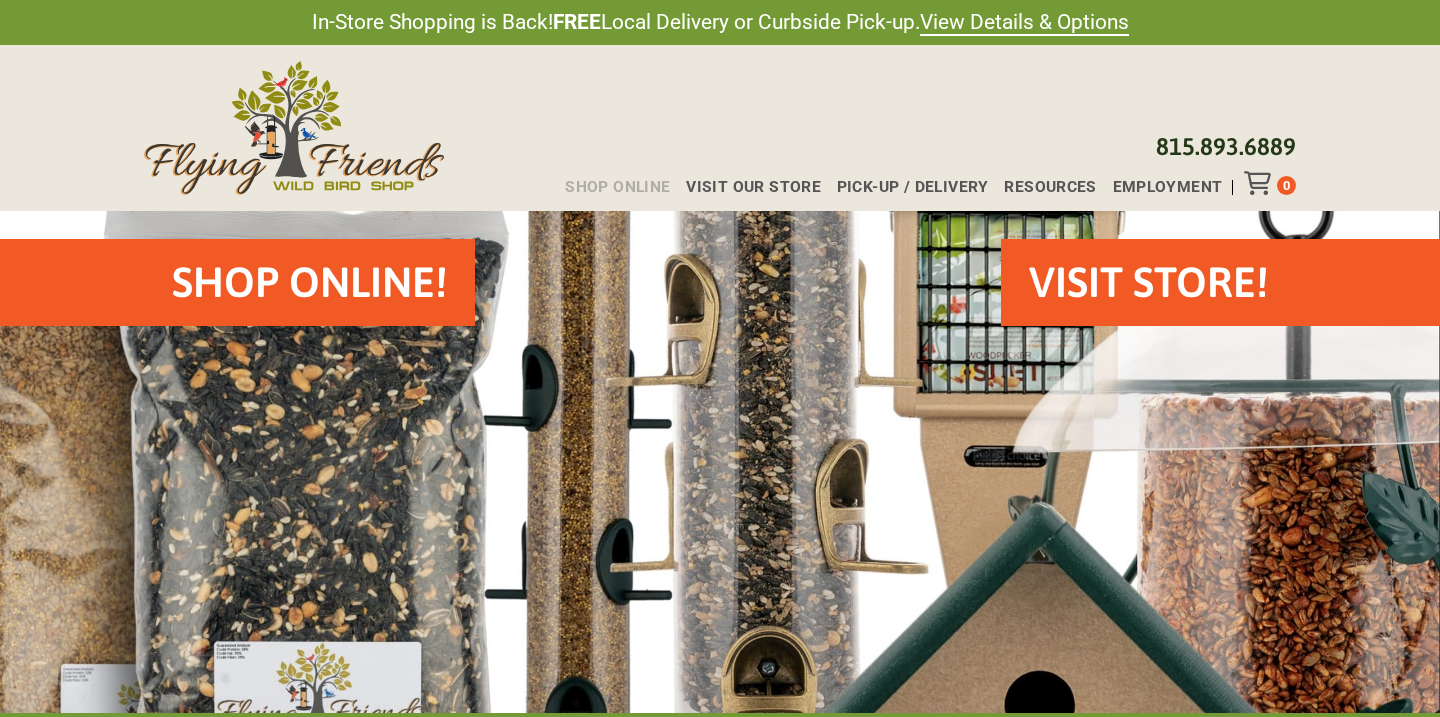 click on "Shop Online" at bounding box center (617, 188) 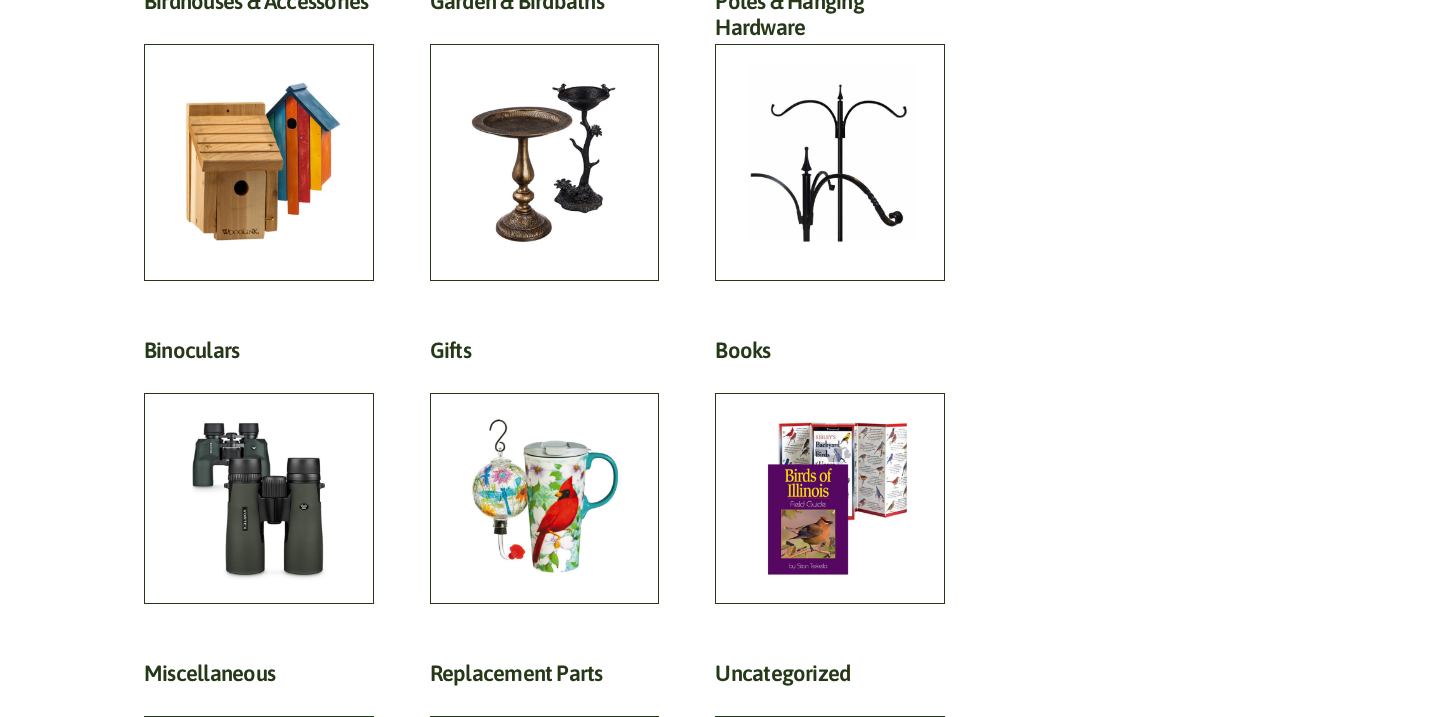 scroll, scrollTop: 1017, scrollLeft: 0, axis: vertical 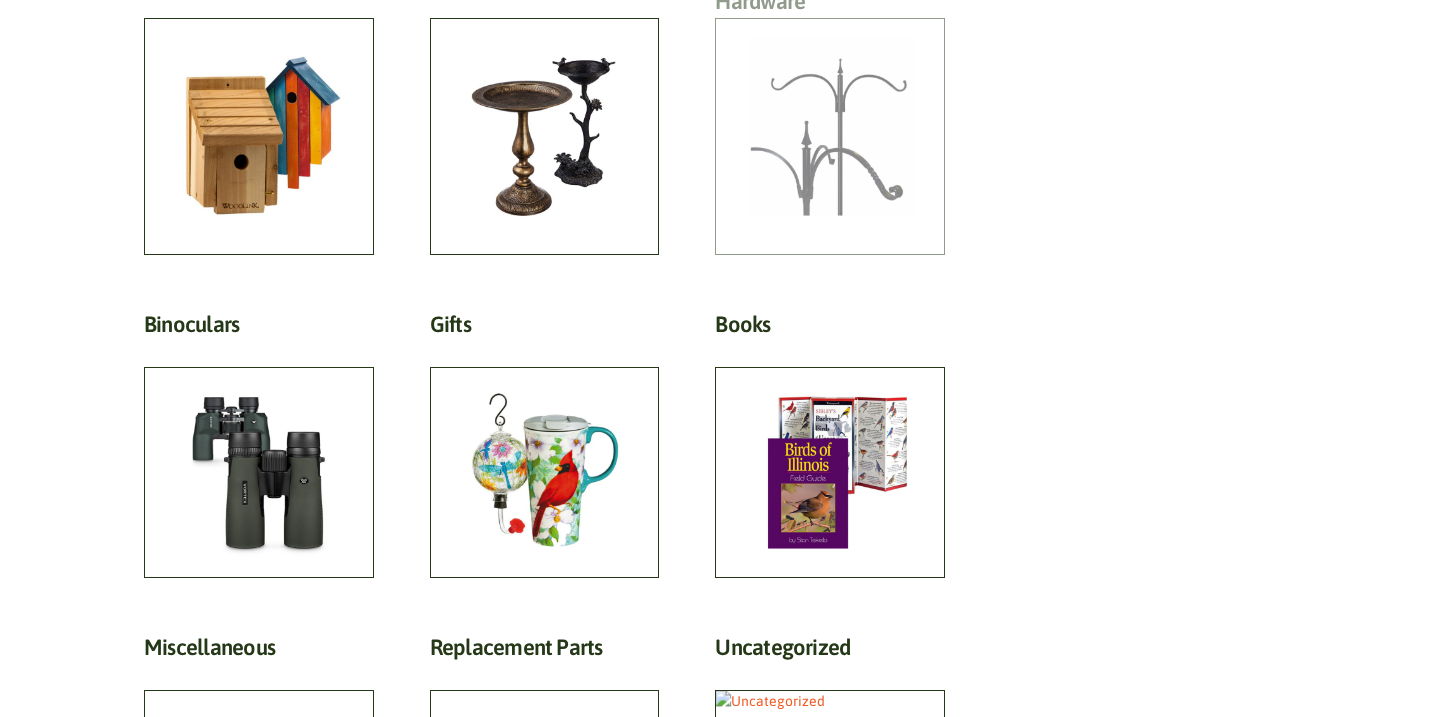 click on "Poles & Hanging Hardware  (118)" at bounding box center [830, -6] 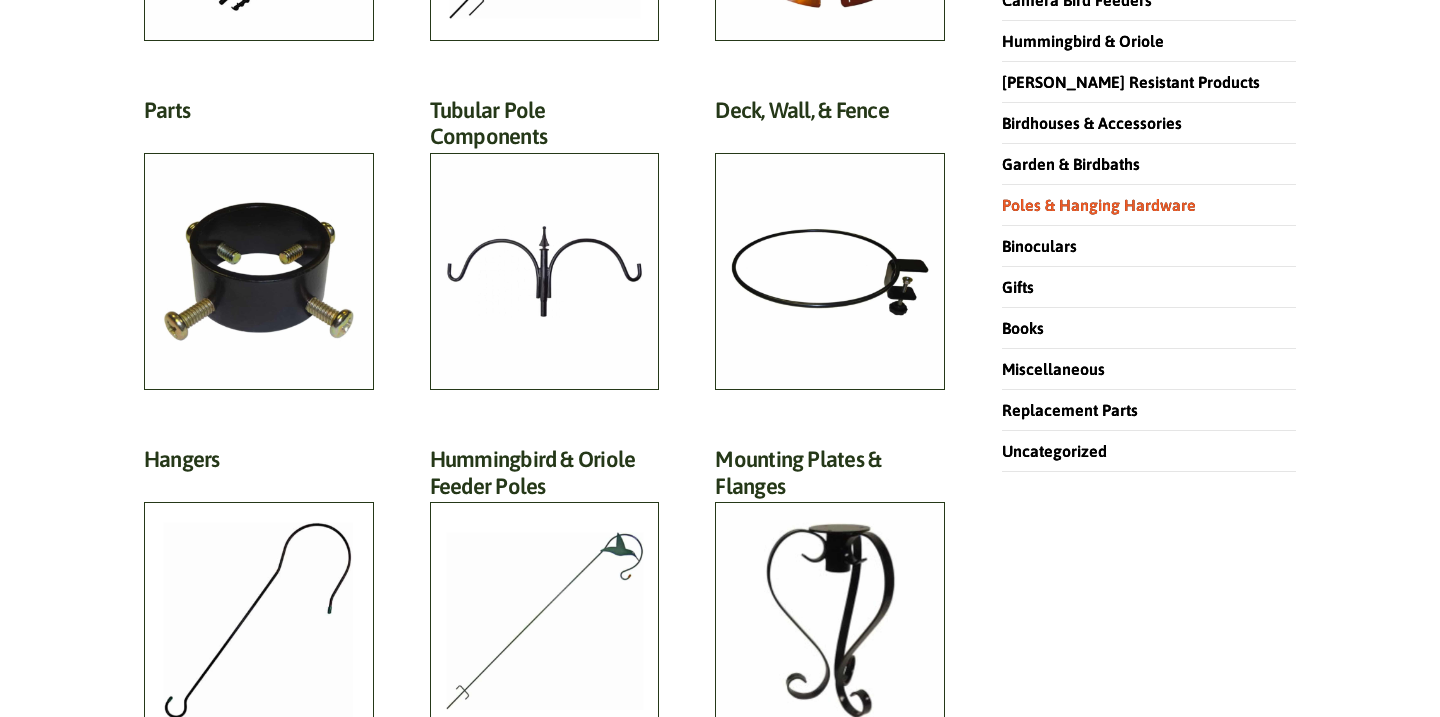 scroll, scrollTop: 504, scrollLeft: 0, axis: vertical 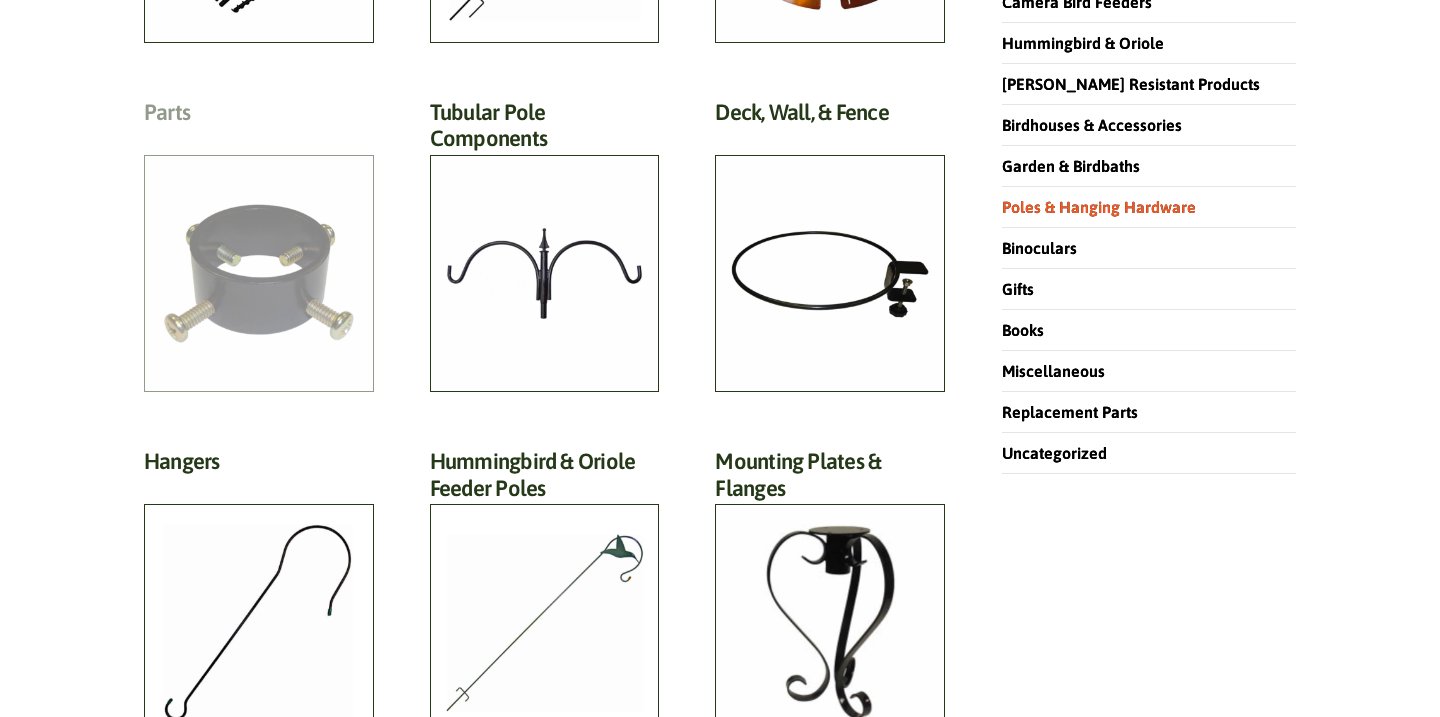 click on "Parts  (13)" at bounding box center [259, 117] 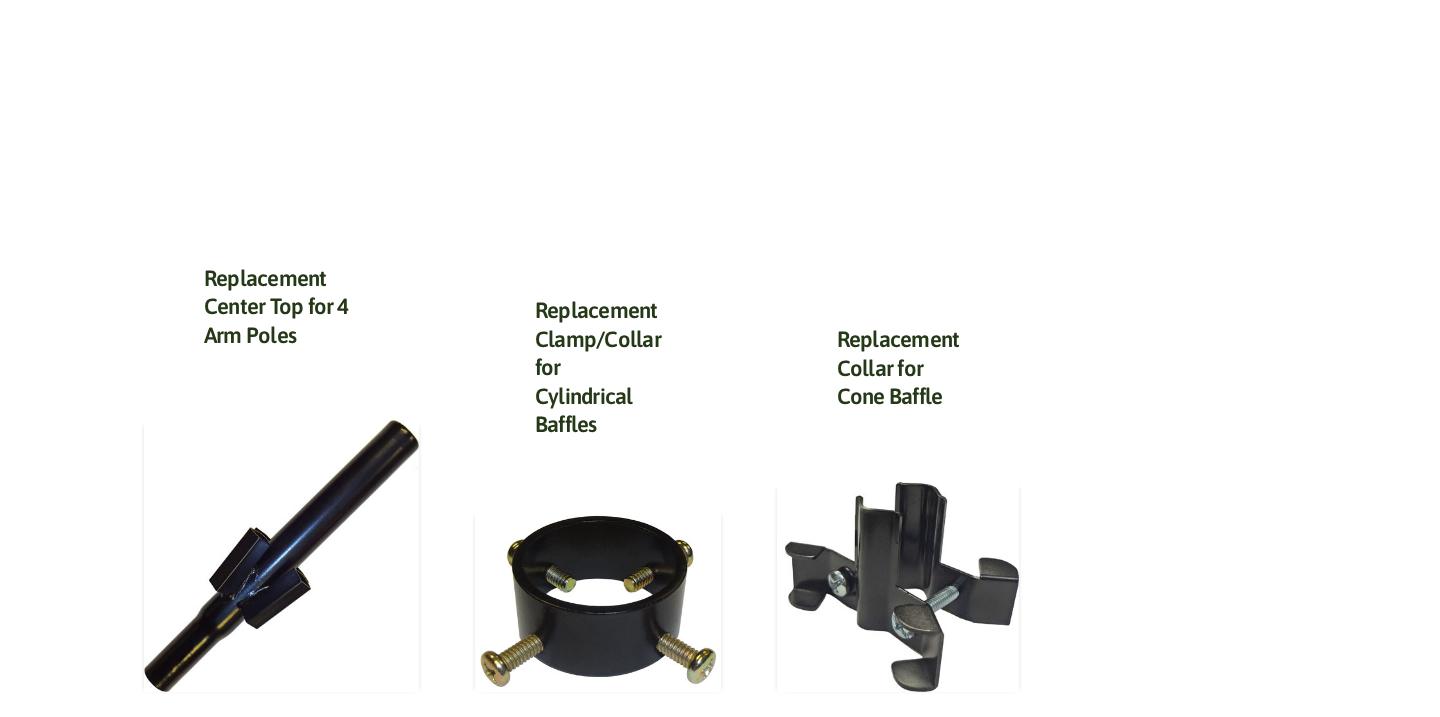 scroll, scrollTop: 1606, scrollLeft: 0, axis: vertical 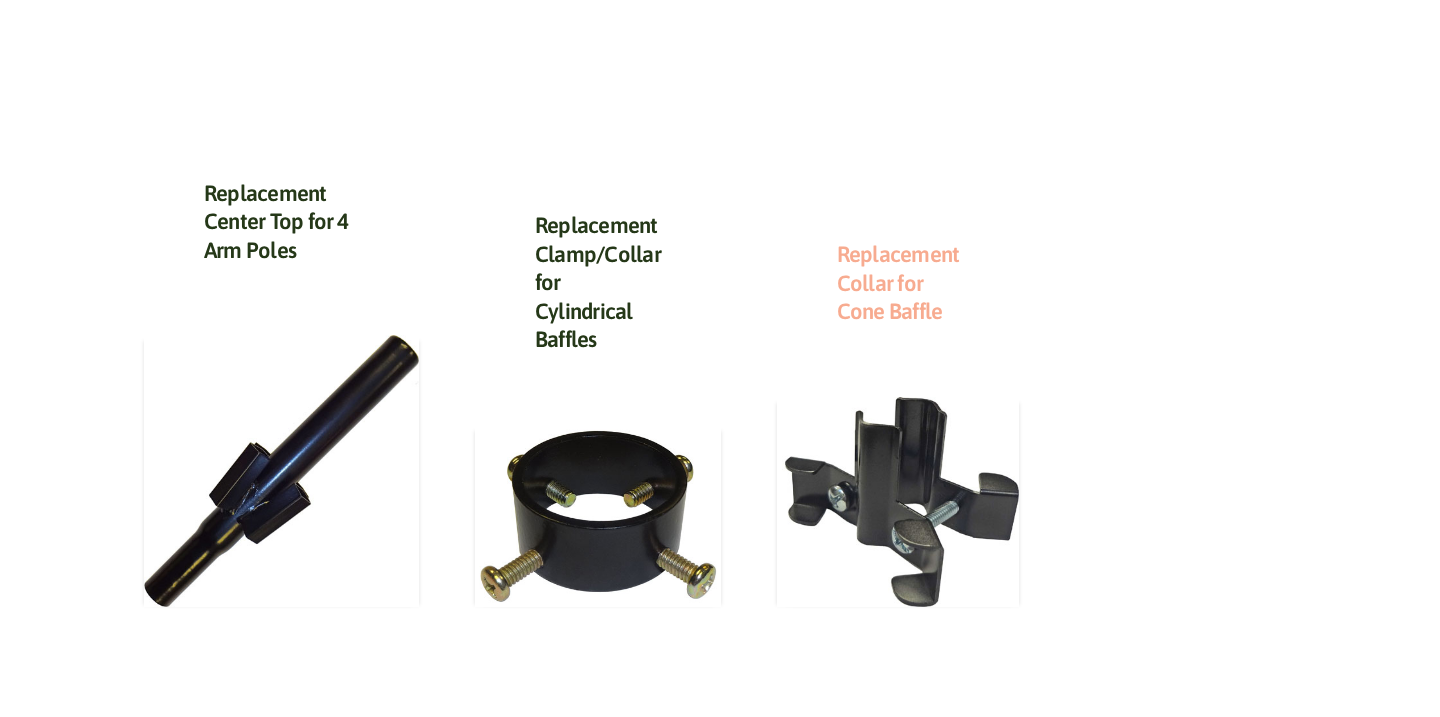 click on "Replacement Collar for Cone Baffle" at bounding box center [898, 282] 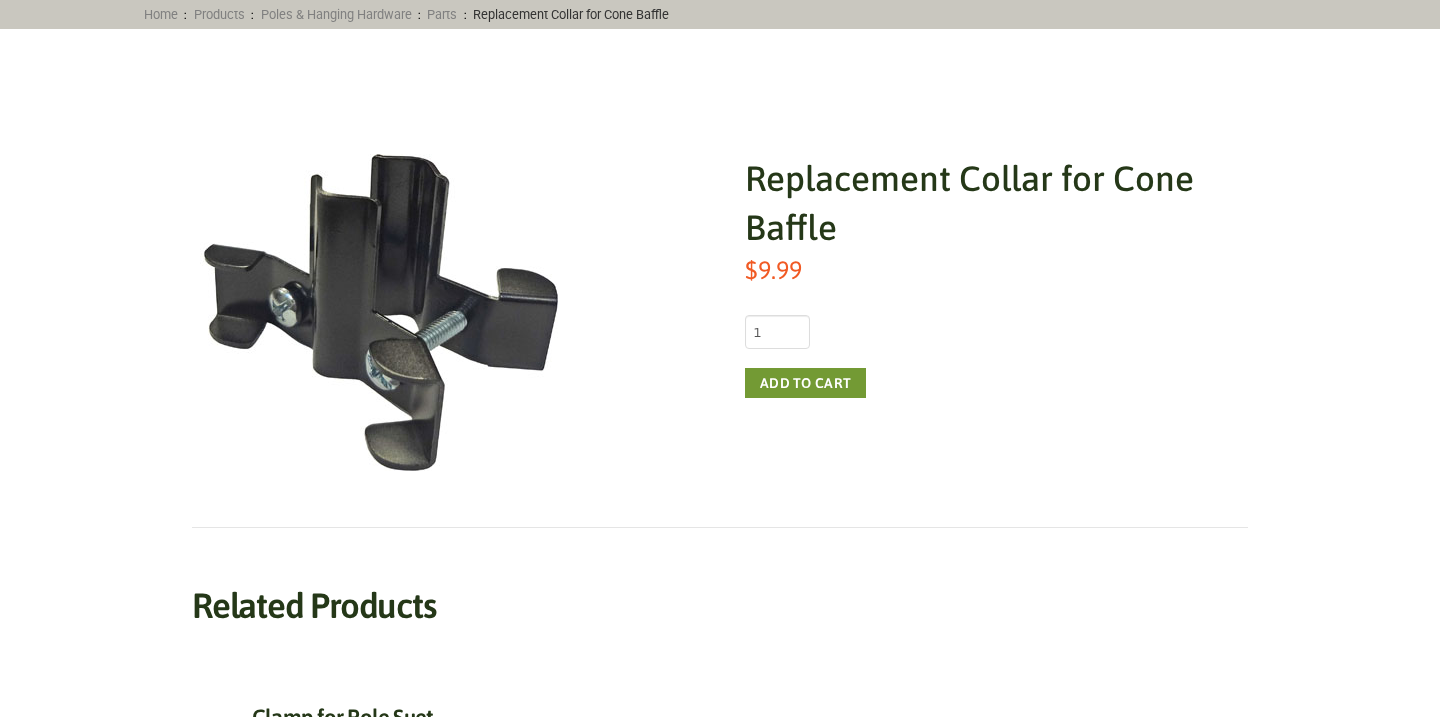 scroll, scrollTop: 258, scrollLeft: 0, axis: vertical 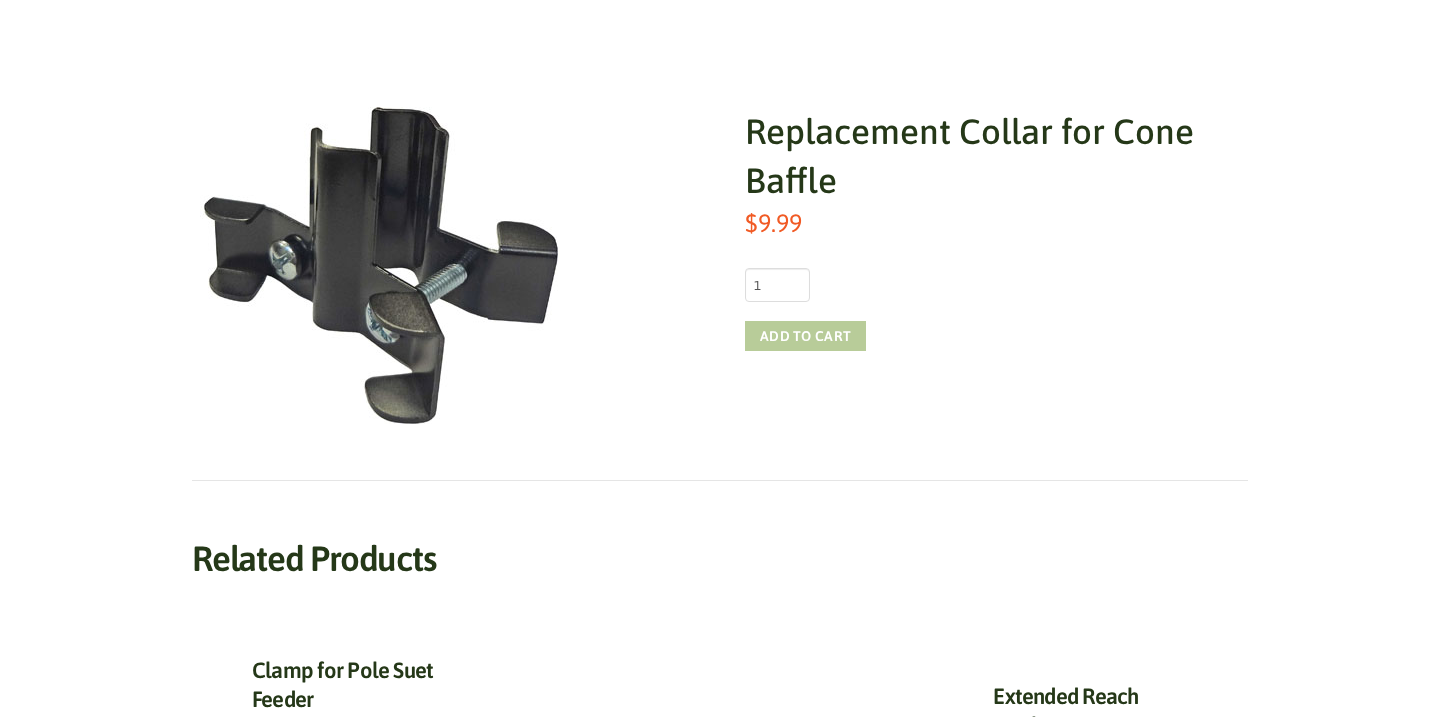 click on "Add to cart" at bounding box center [805, 336] 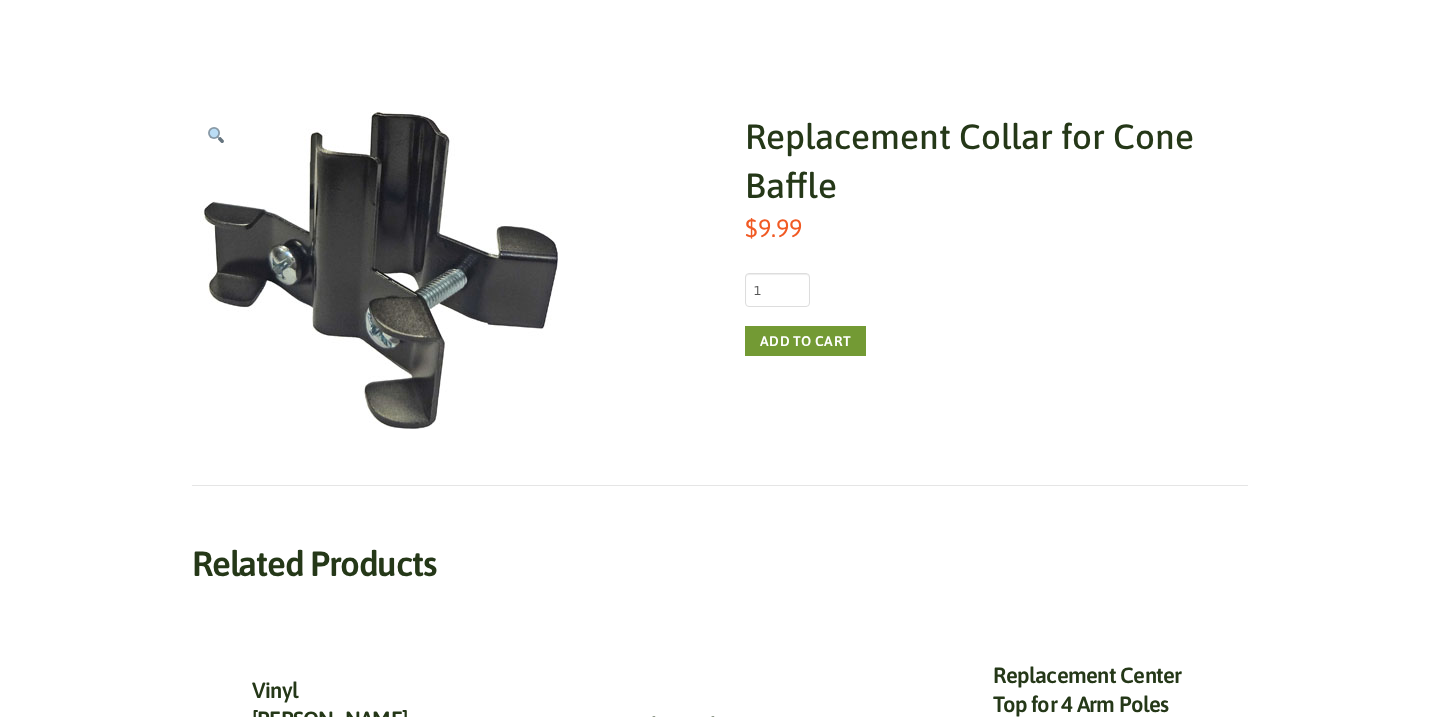 scroll, scrollTop: 0, scrollLeft: 0, axis: both 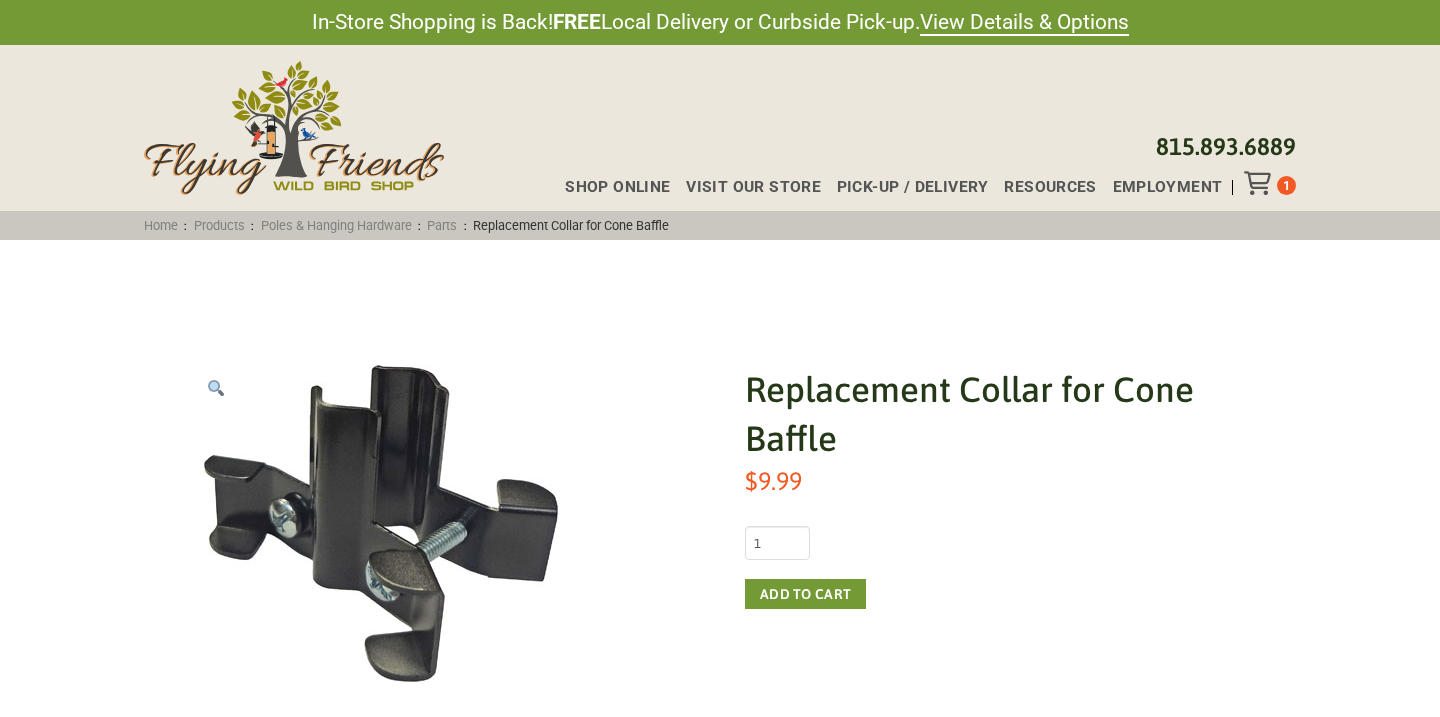 click at bounding box center (1256, 183) 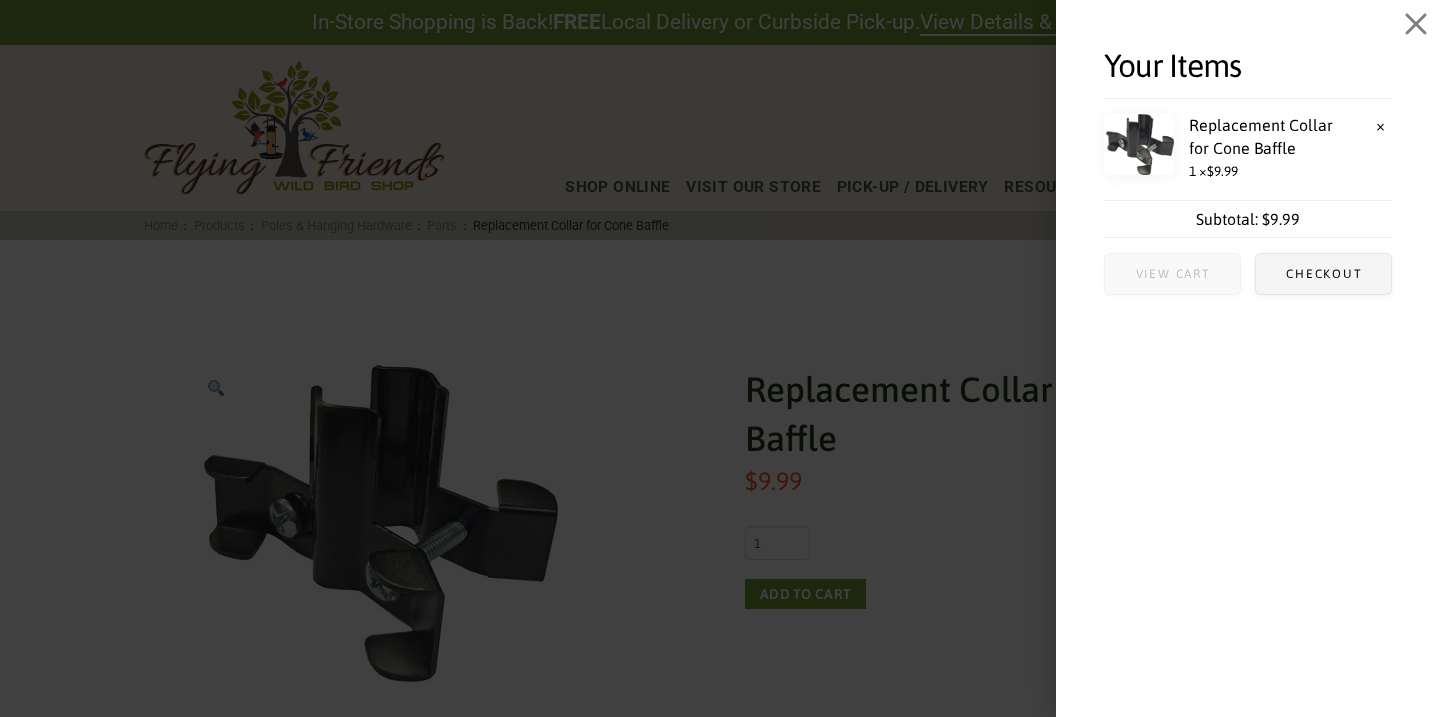 click on "View cart" at bounding box center (1173, 274) 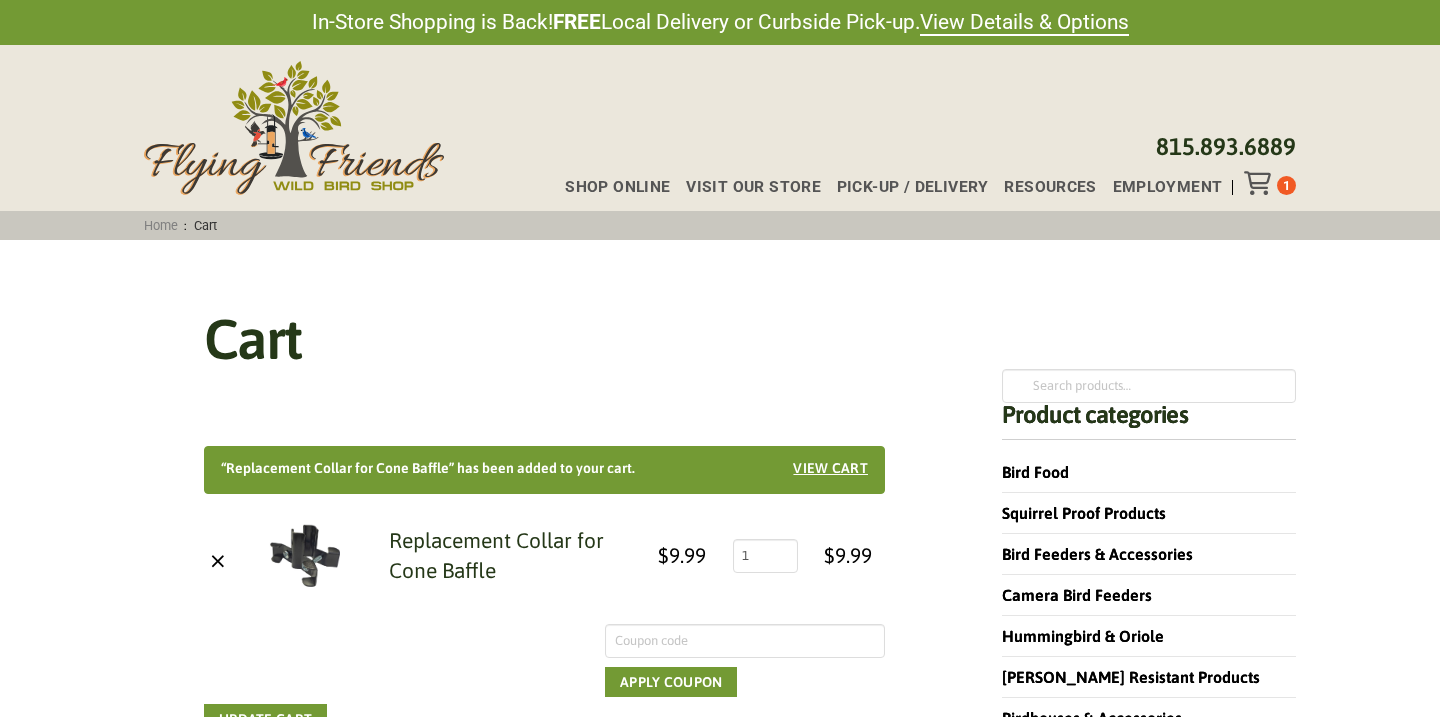 scroll, scrollTop: 0, scrollLeft: 0, axis: both 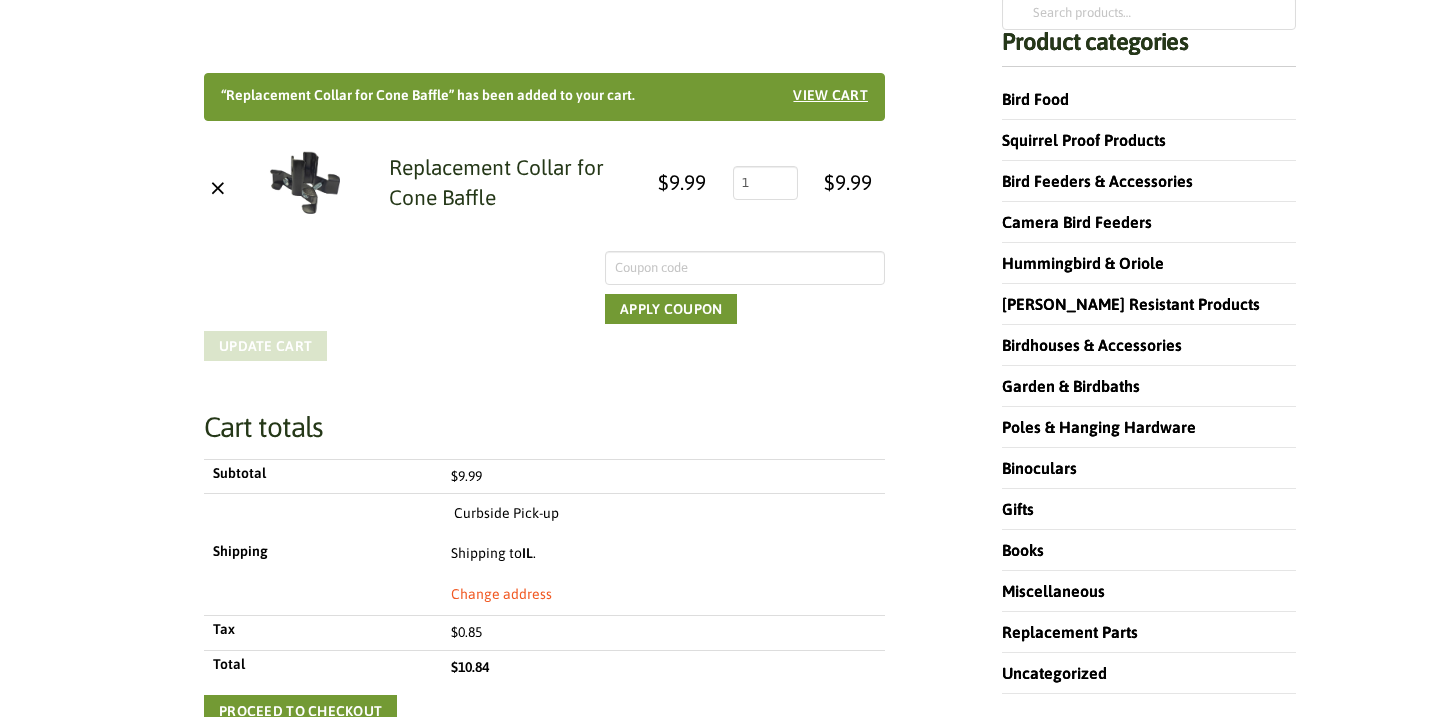 click at bounding box center [0, 1726] 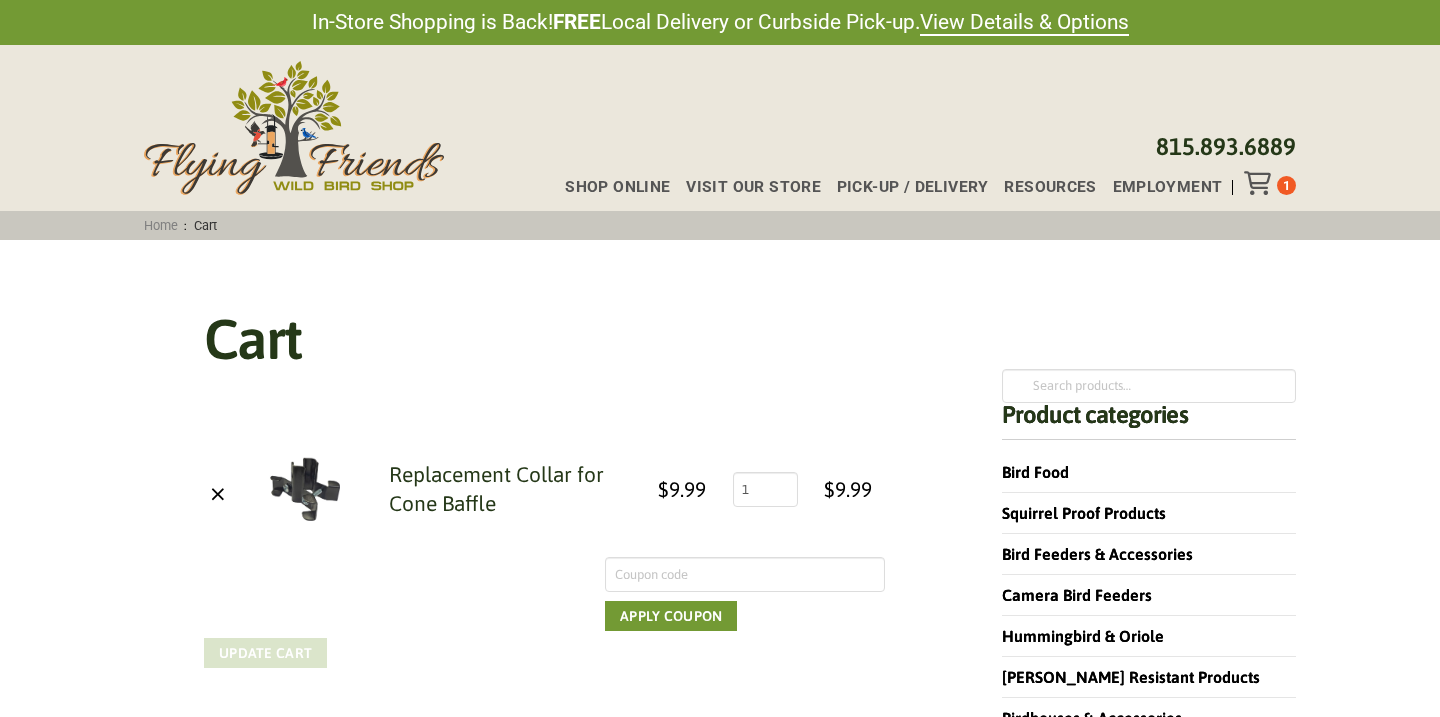 scroll, scrollTop: 366, scrollLeft: 0, axis: vertical 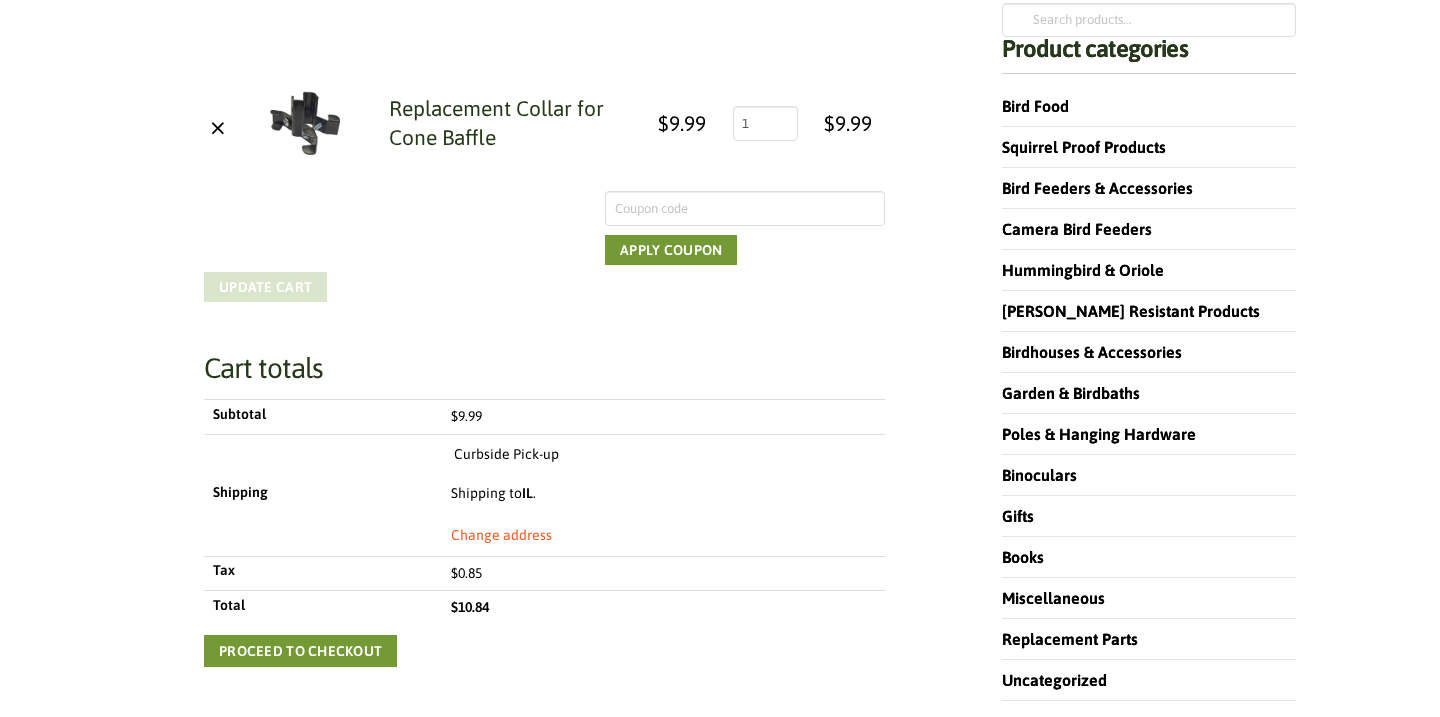 click at bounding box center [0, 1666] 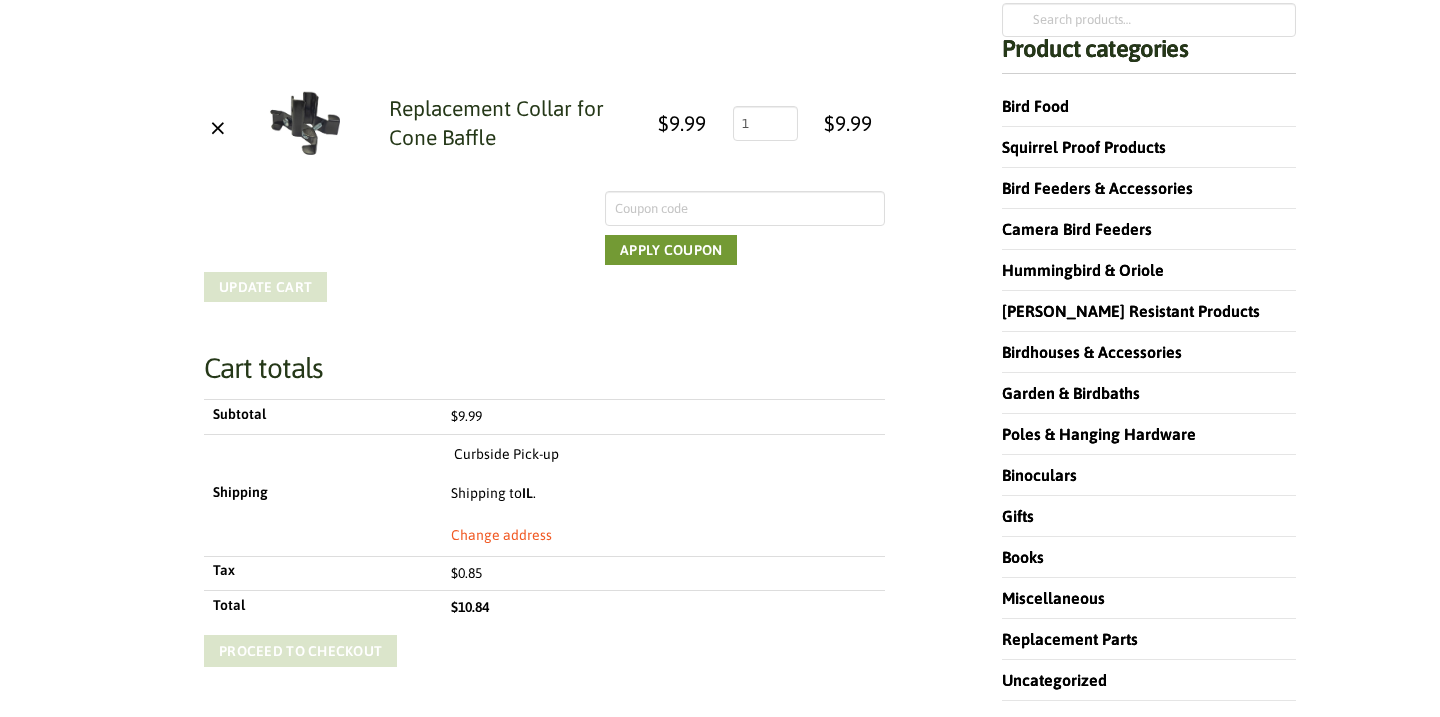 click on "Proceed to checkout" at bounding box center (300, 651) 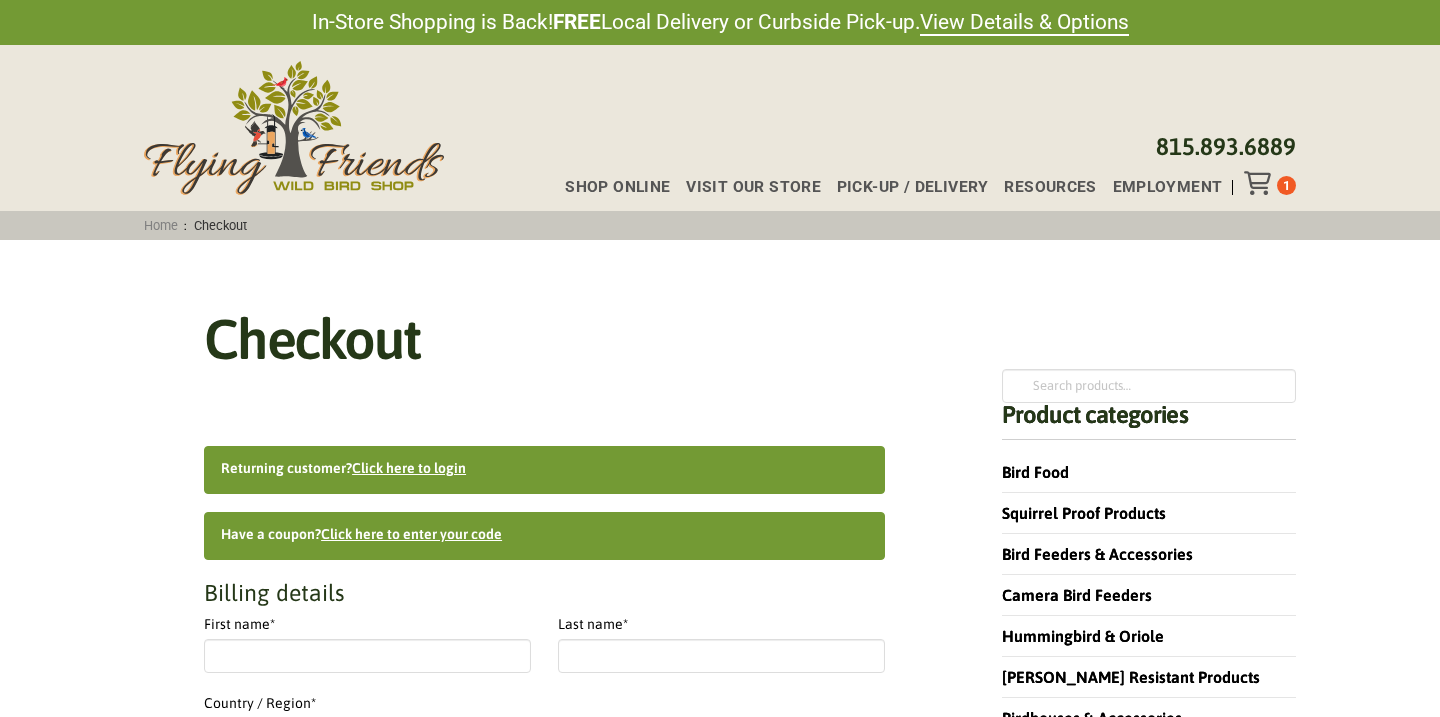 select on "IL" 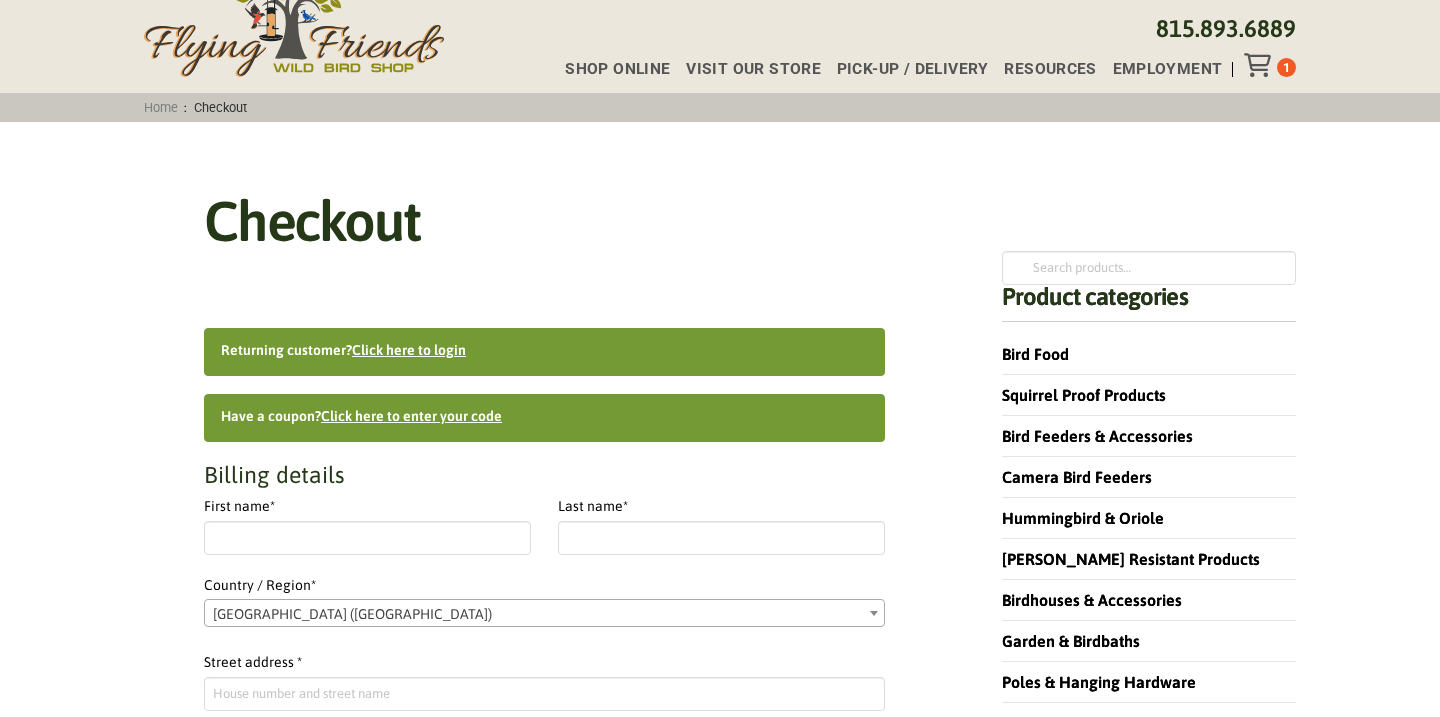scroll, scrollTop: 119, scrollLeft: 0, axis: vertical 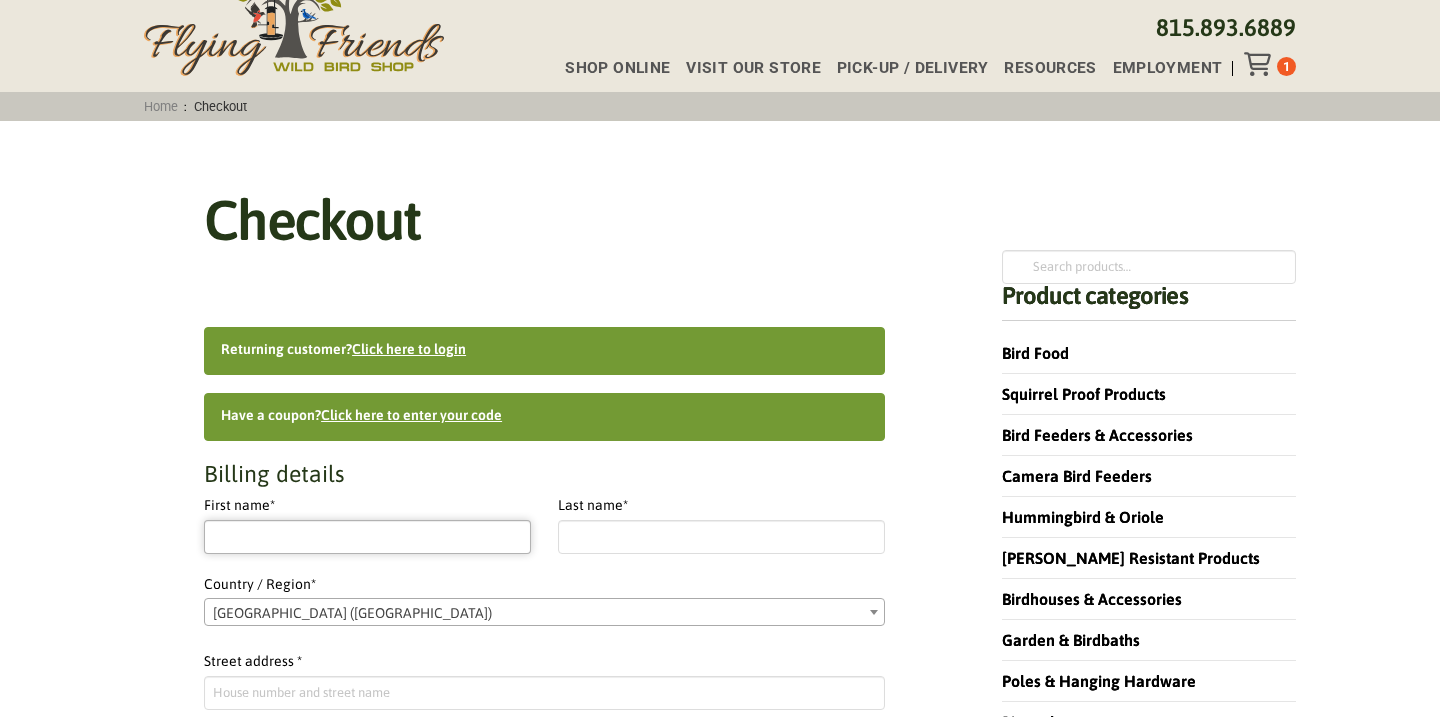 click on "First name  *" at bounding box center [367, 537] 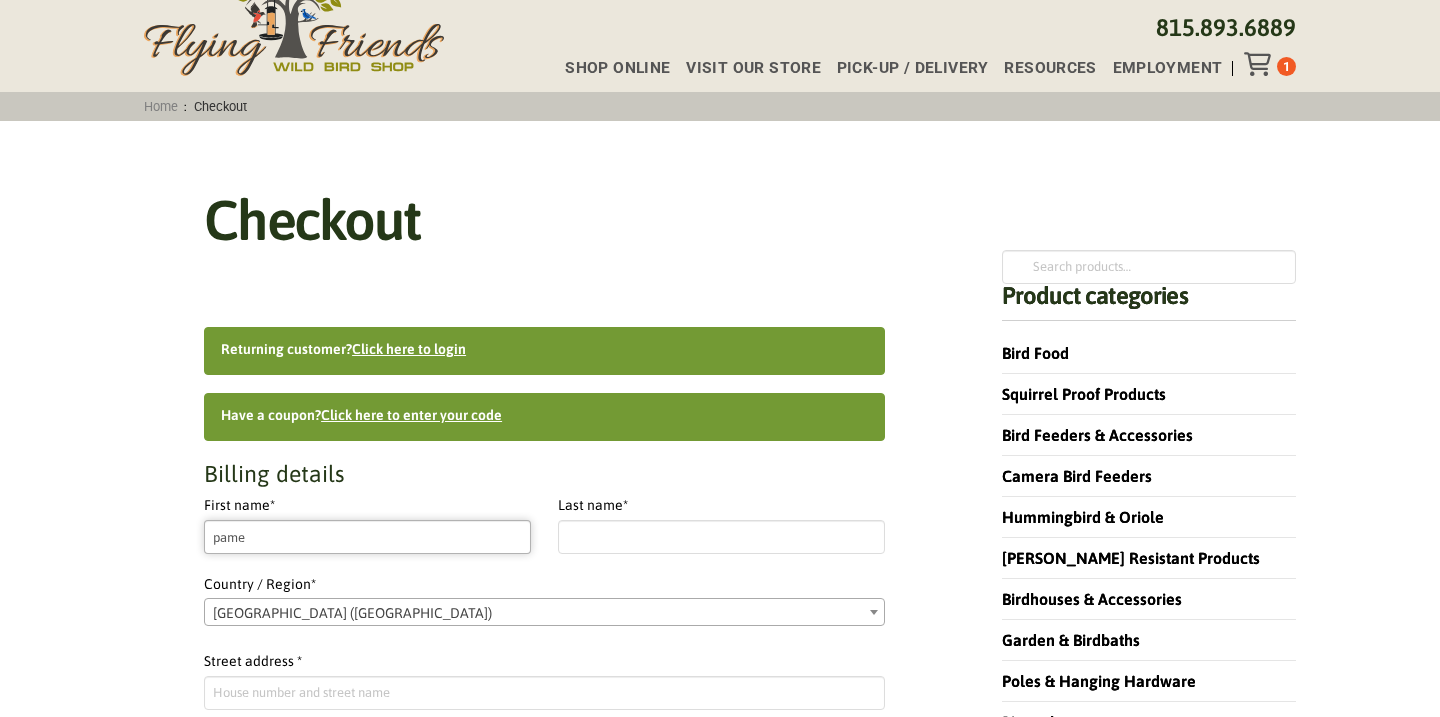 type on "[PERSON_NAME]" 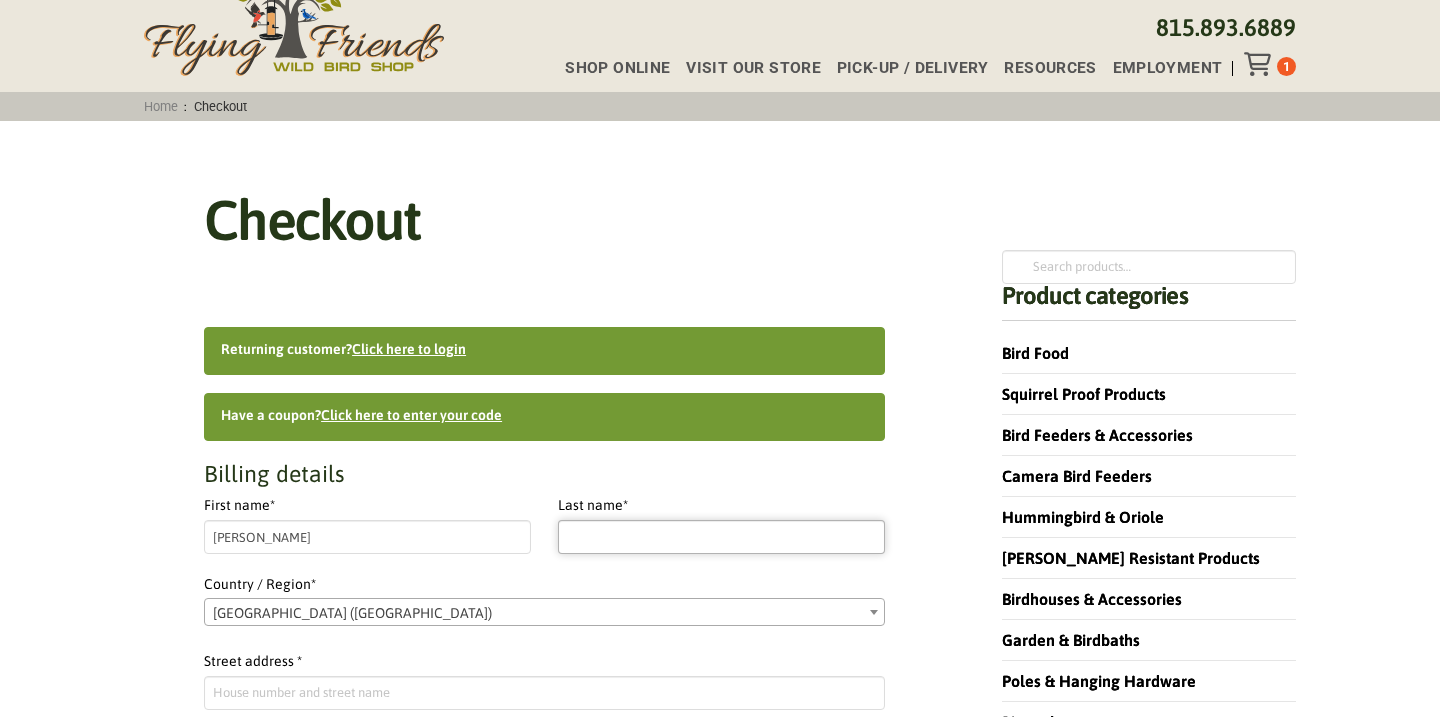 type on "[PERSON_NAME]" 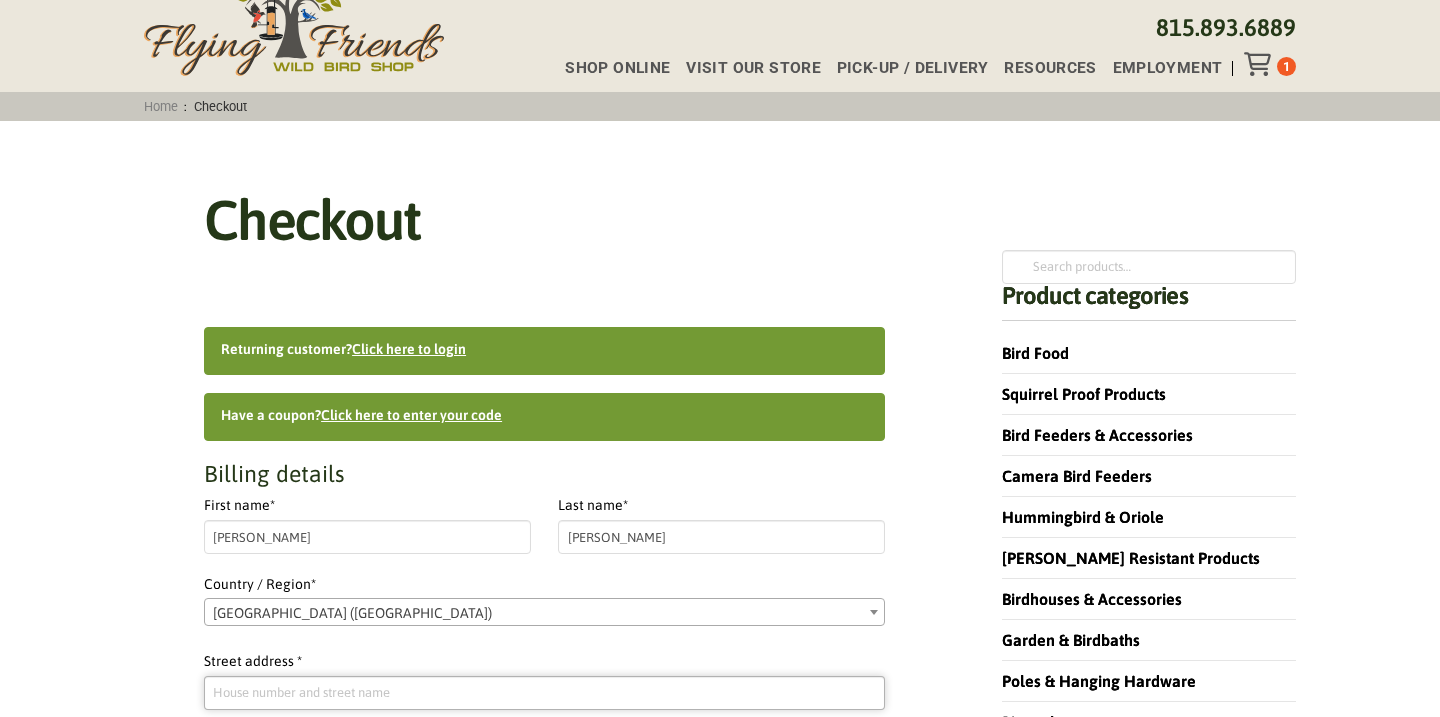 type on "[STREET_ADDRESS]" 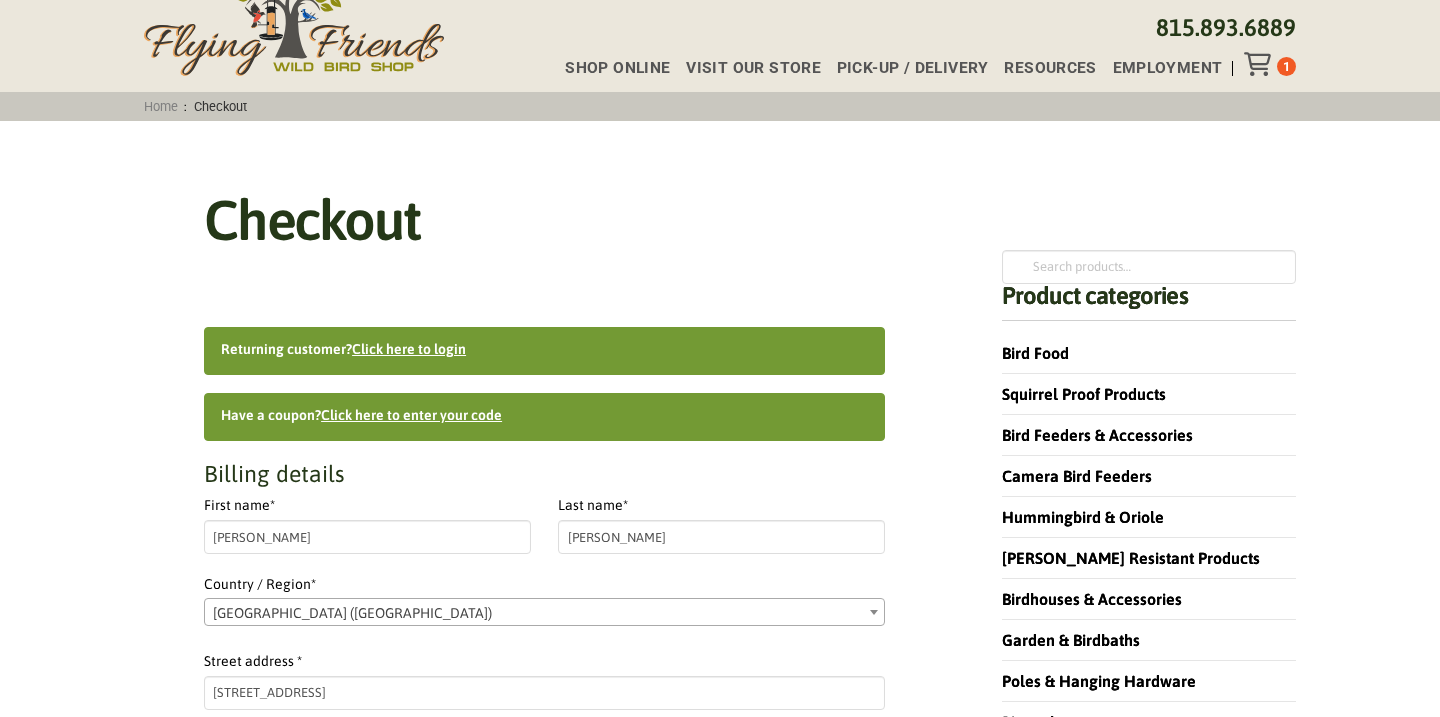 type on "Barrington" 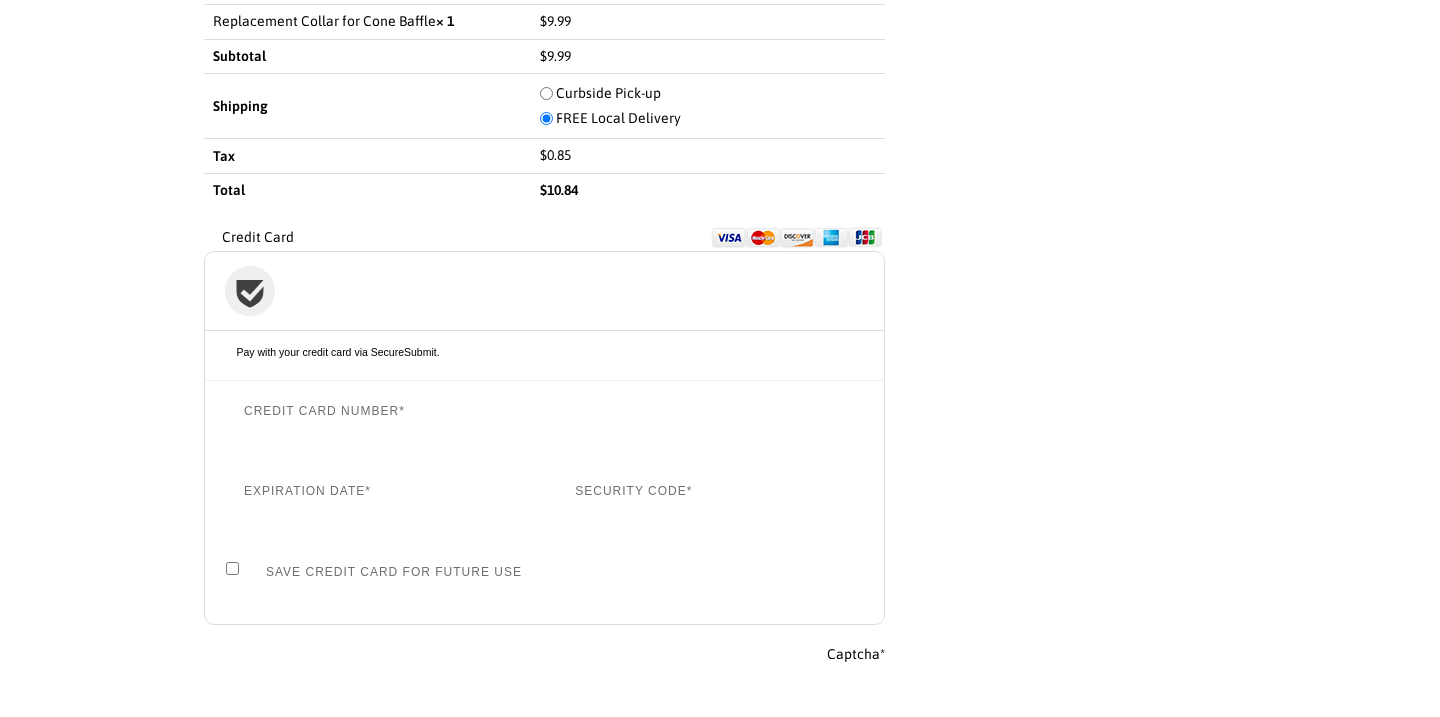 scroll, scrollTop: 1708, scrollLeft: 0, axis: vertical 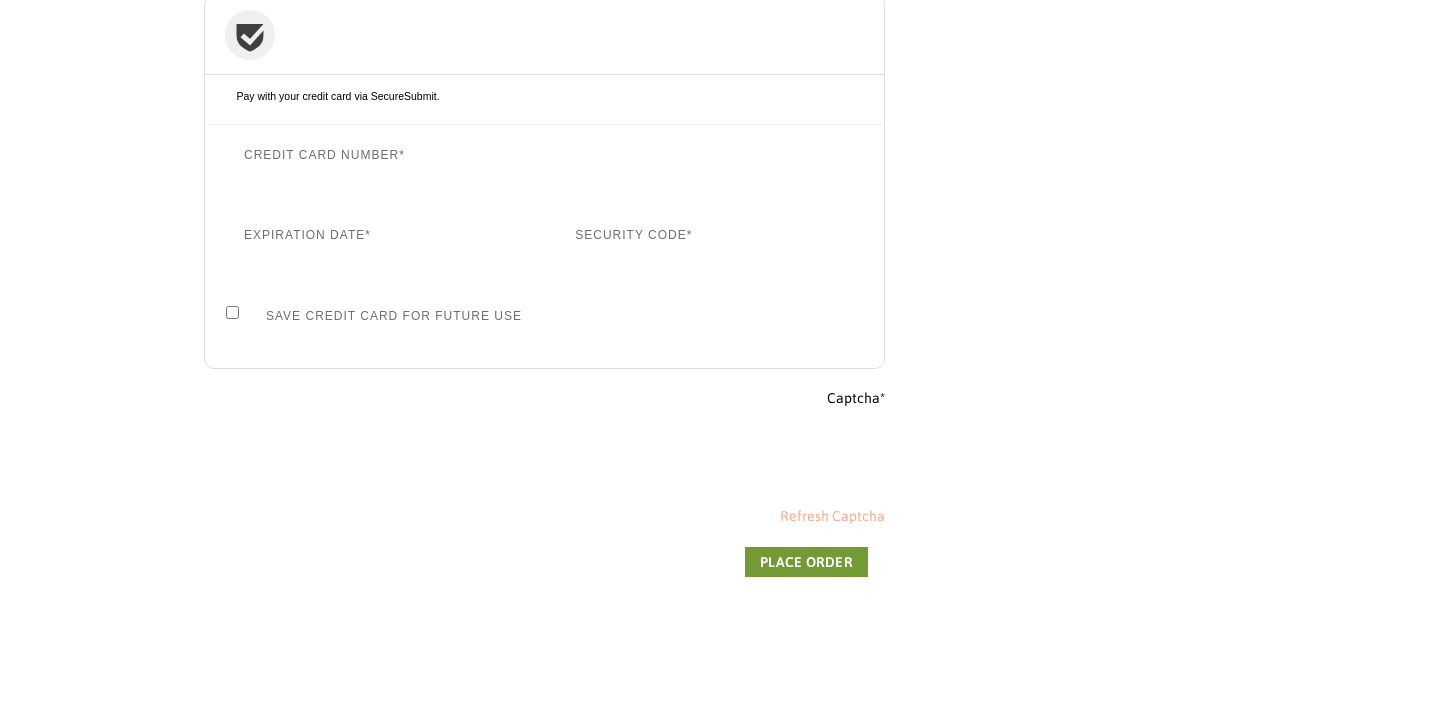 click on "Refresh Captcha" at bounding box center (832, 516) 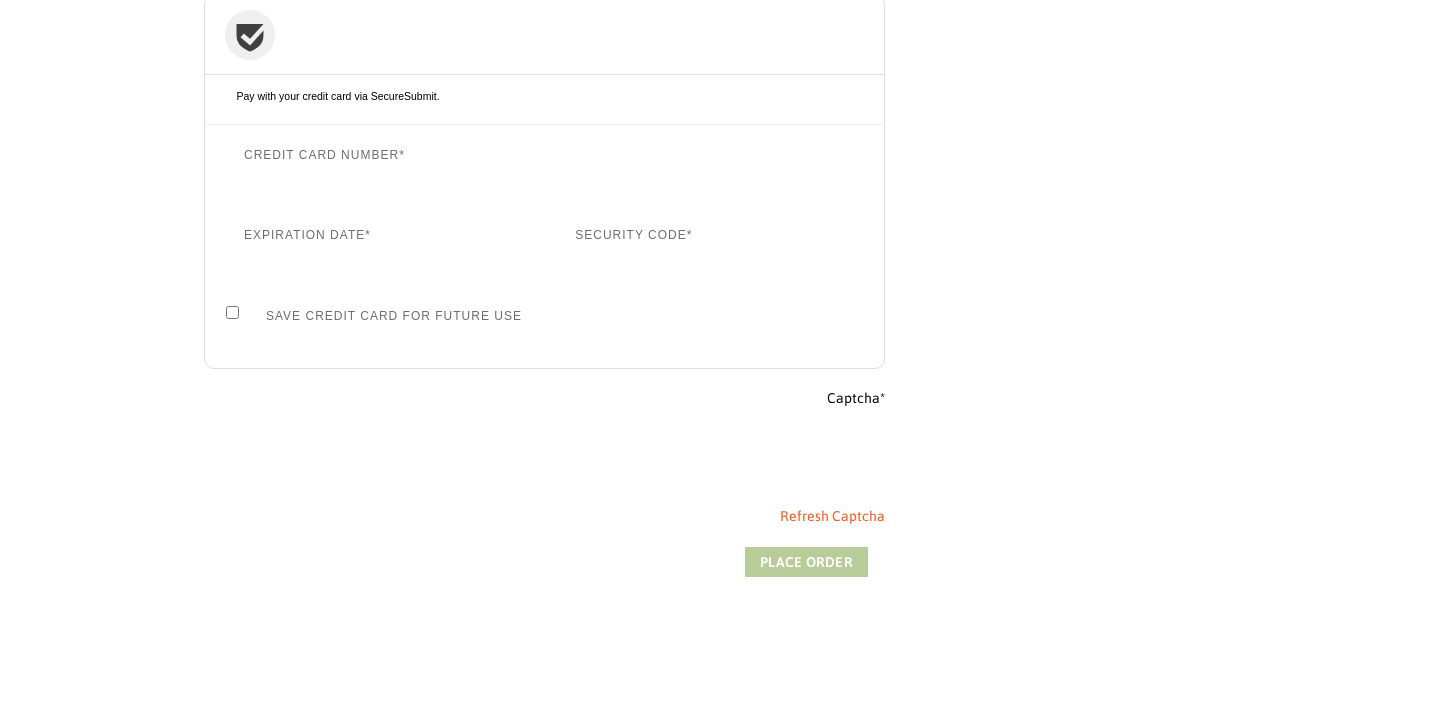click on "Place order" at bounding box center (806, 562) 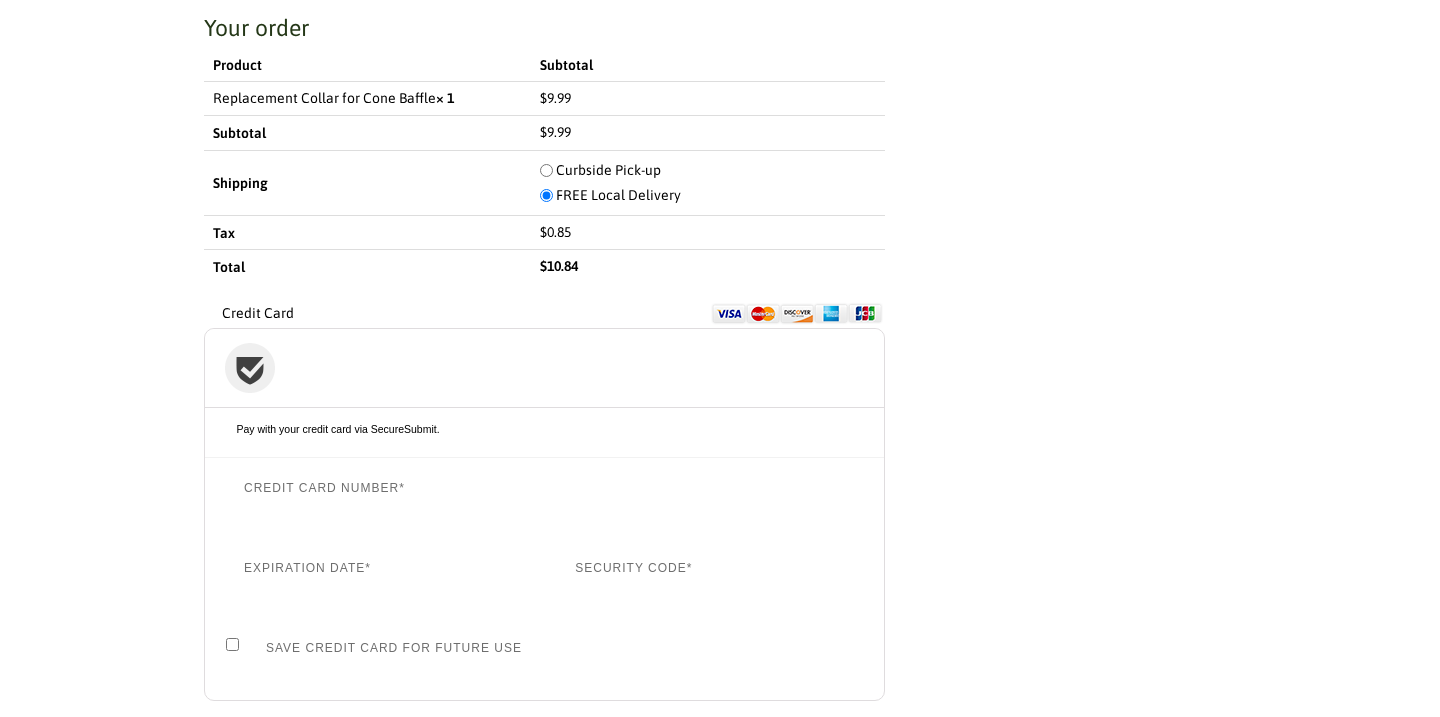 scroll, scrollTop: 1674, scrollLeft: 0, axis: vertical 